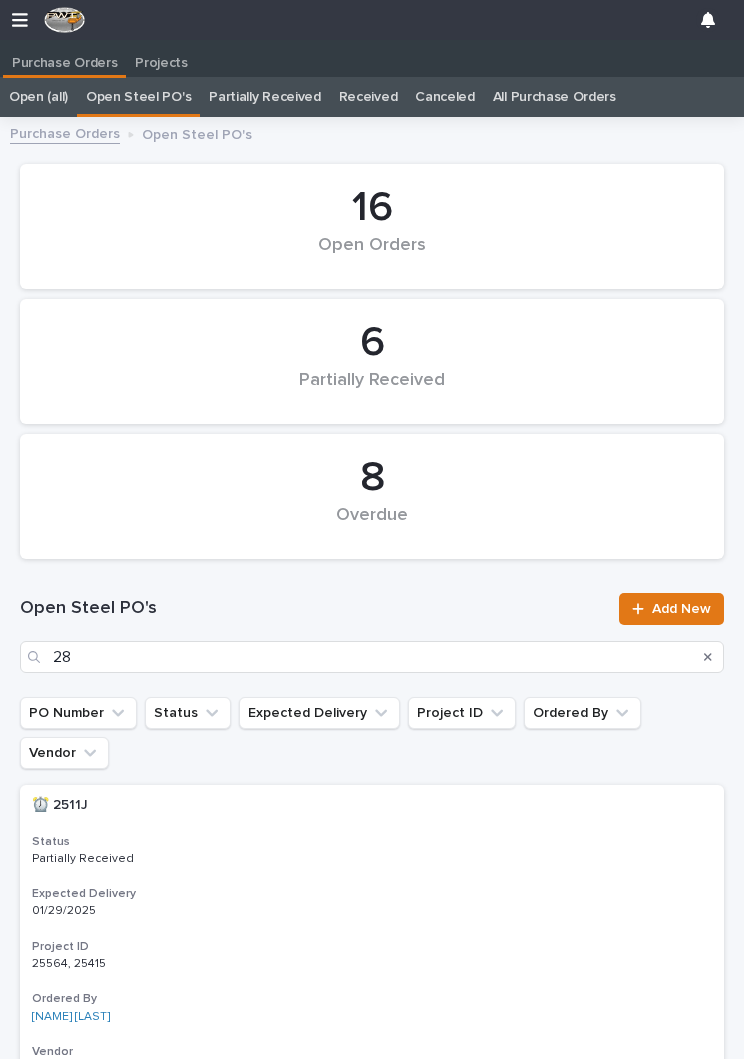 scroll, scrollTop: 0, scrollLeft: 0, axis: both 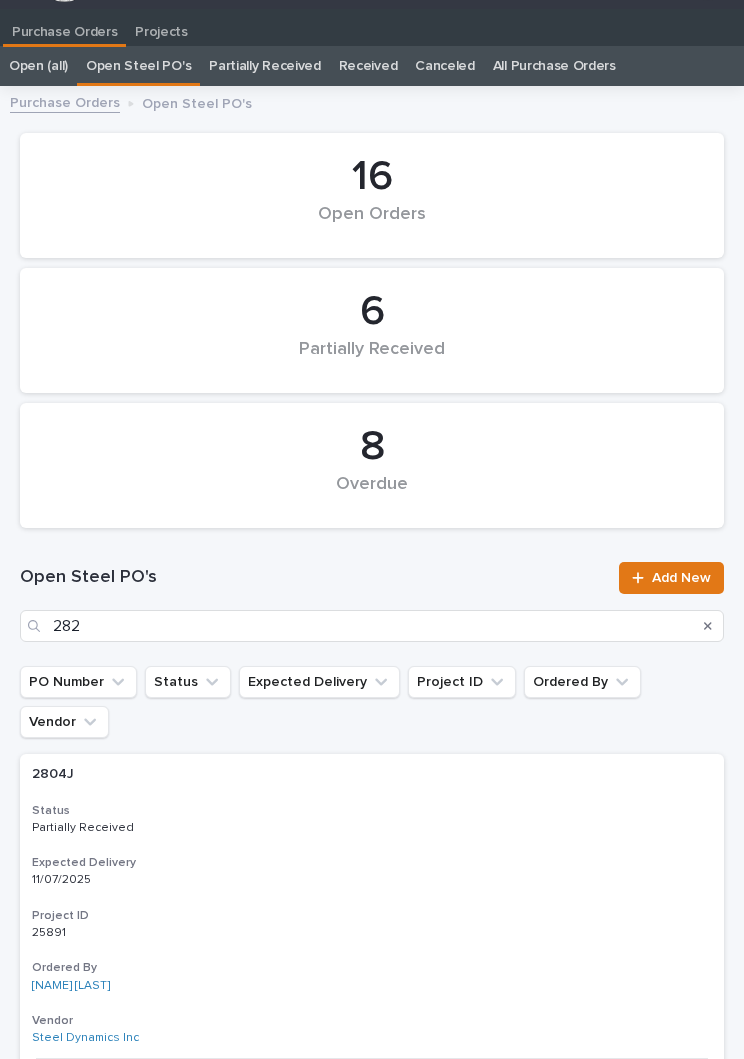 type on "2821" 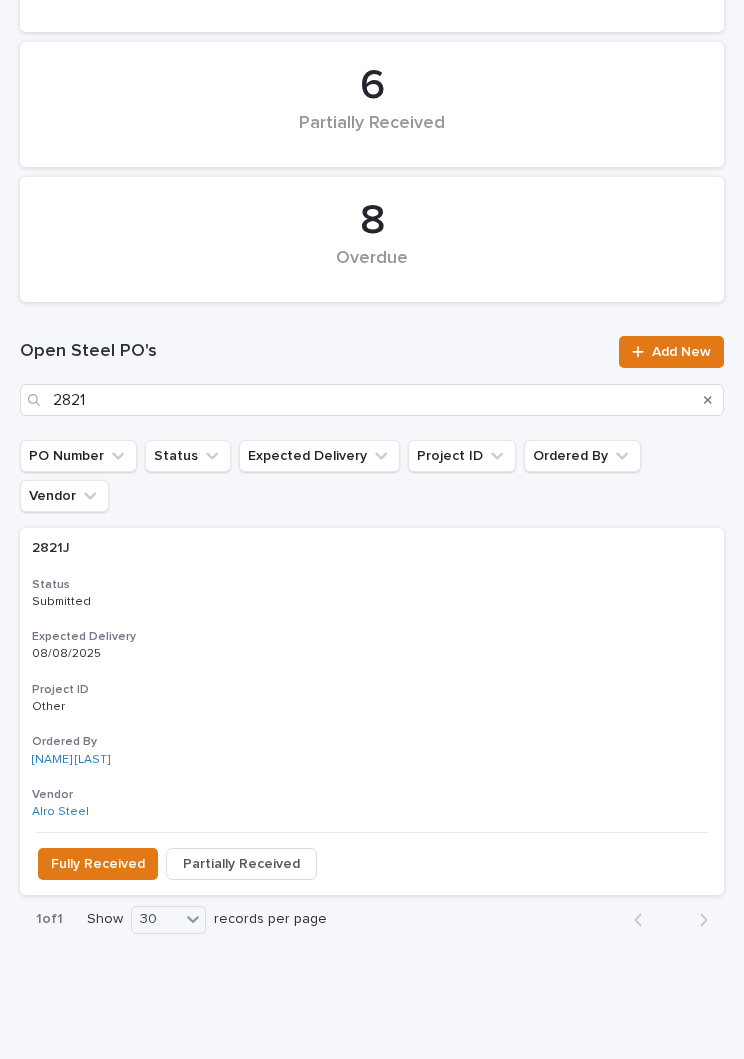 scroll, scrollTop: 255, scrollLeft: 0, axis: vertical 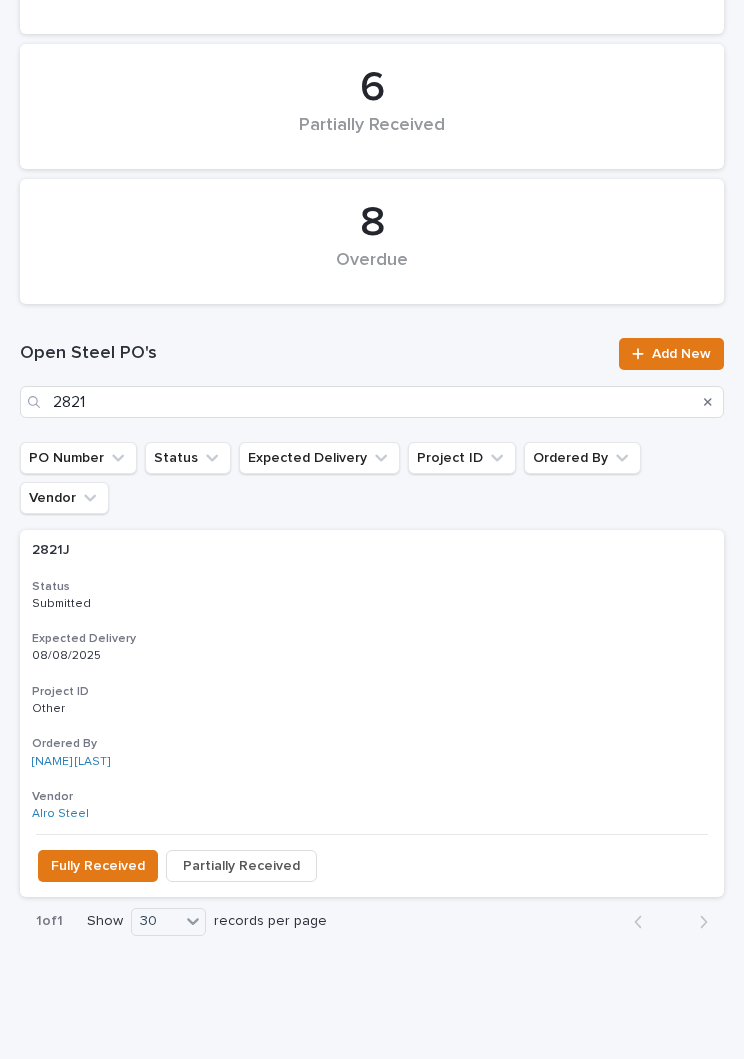 click on "Expected Delivery" at bounding box center (372, 639) 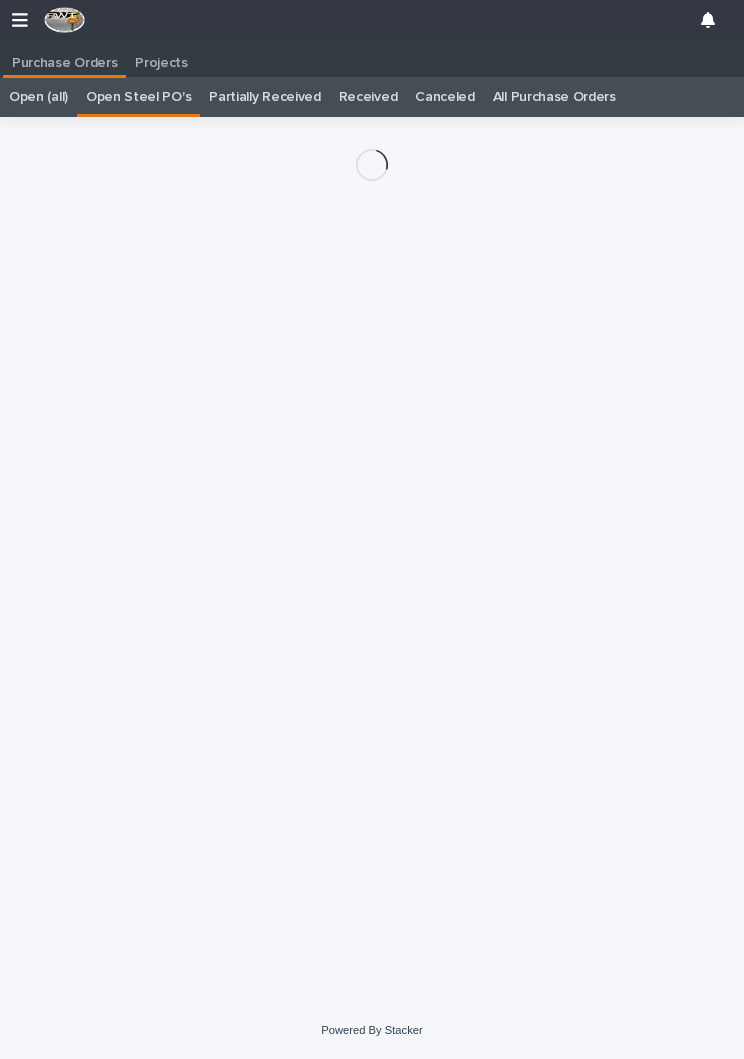 scroll, scrollTop: 31, scrollLeft: 0, axis: vertical 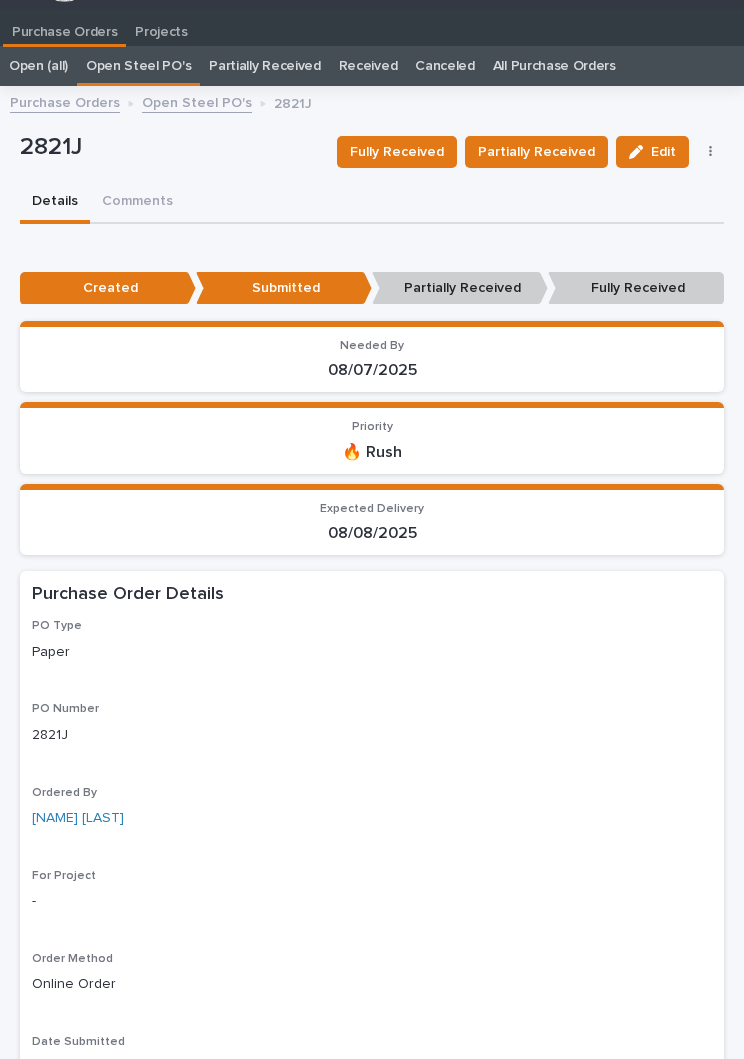 click on "Partially Received" at bounding box center (536, 152) 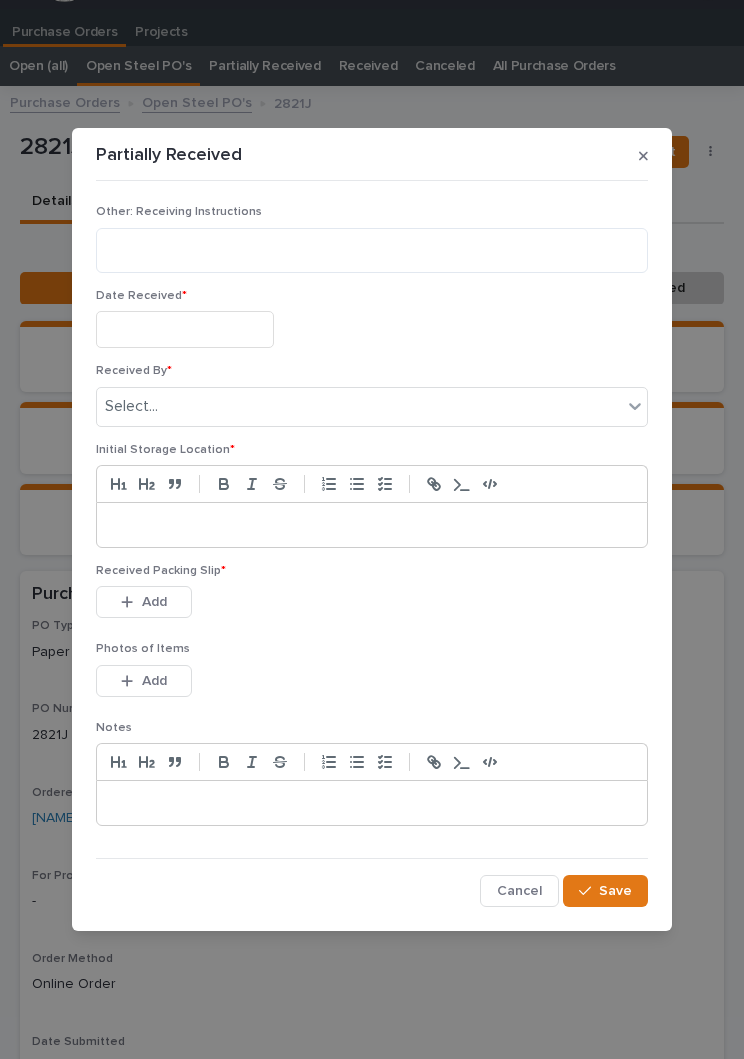 click at bounding box center [185, 329] 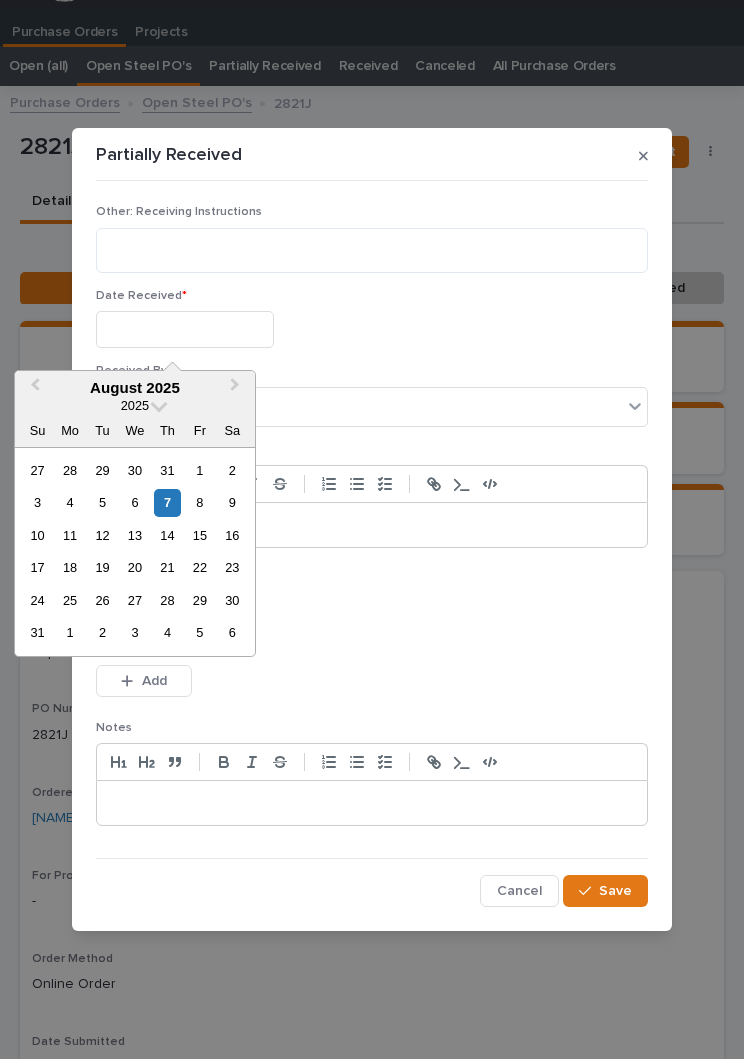 click on "7" at bounding box center [167, 502] 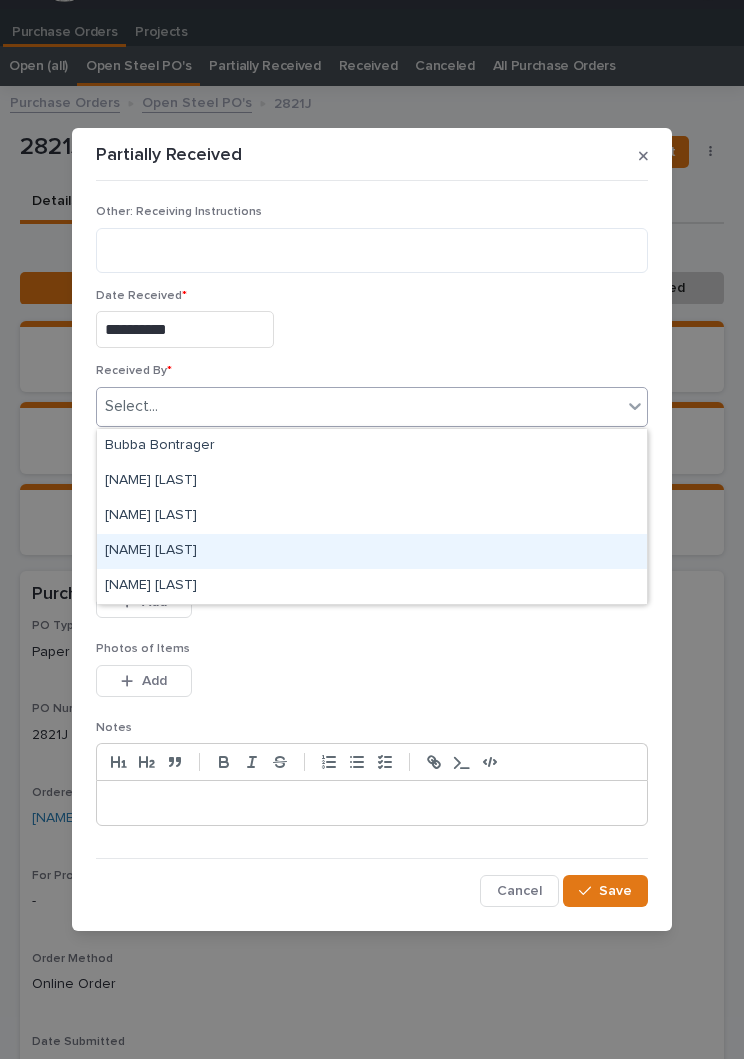 click on "[NAME] [LAST]" at bounding box center (372, 551) 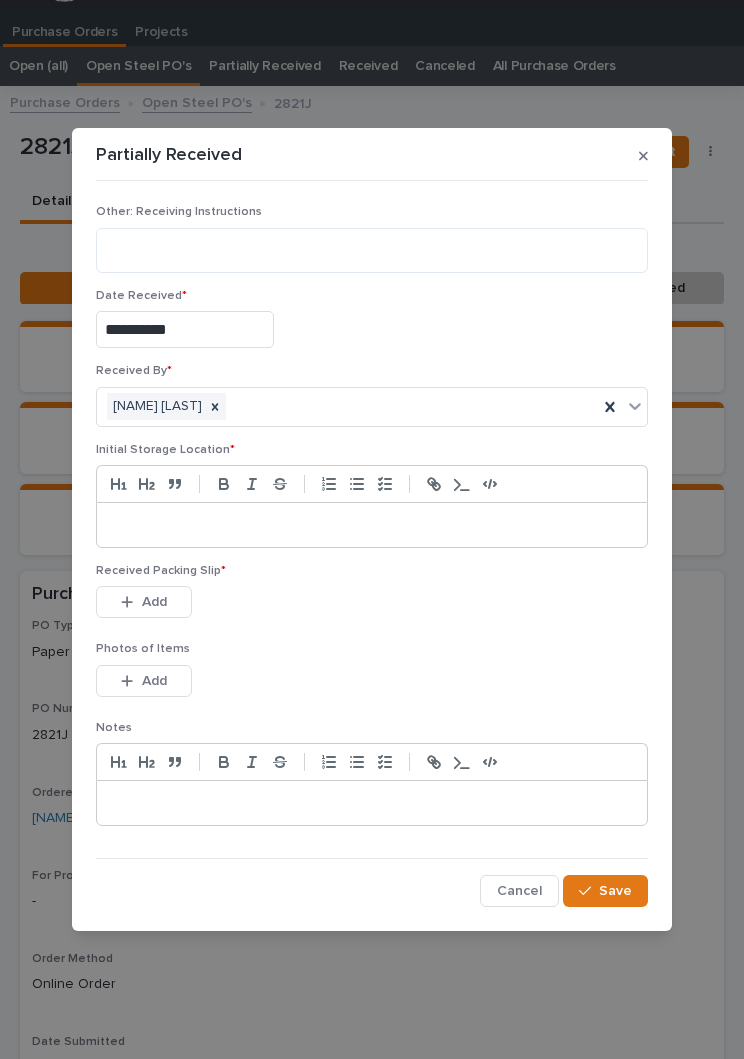 click at bounding box center [372, 525] 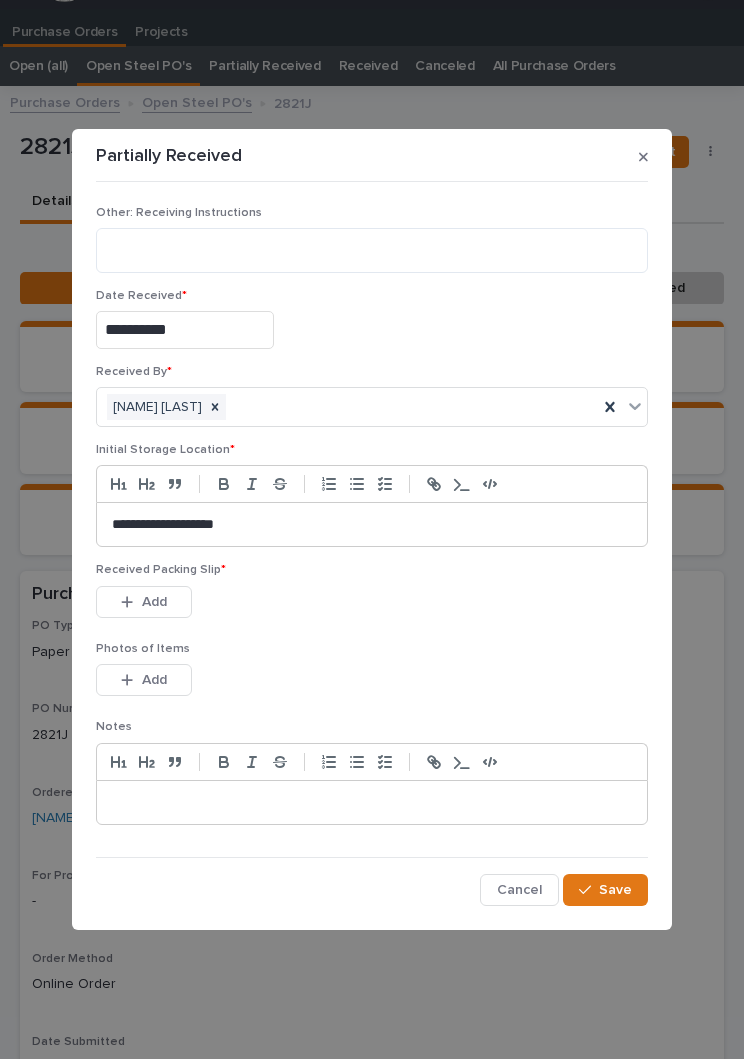 click on "Received Packing Slip * This file cannot be opened Download File Add" at bounding box center [372, 602] 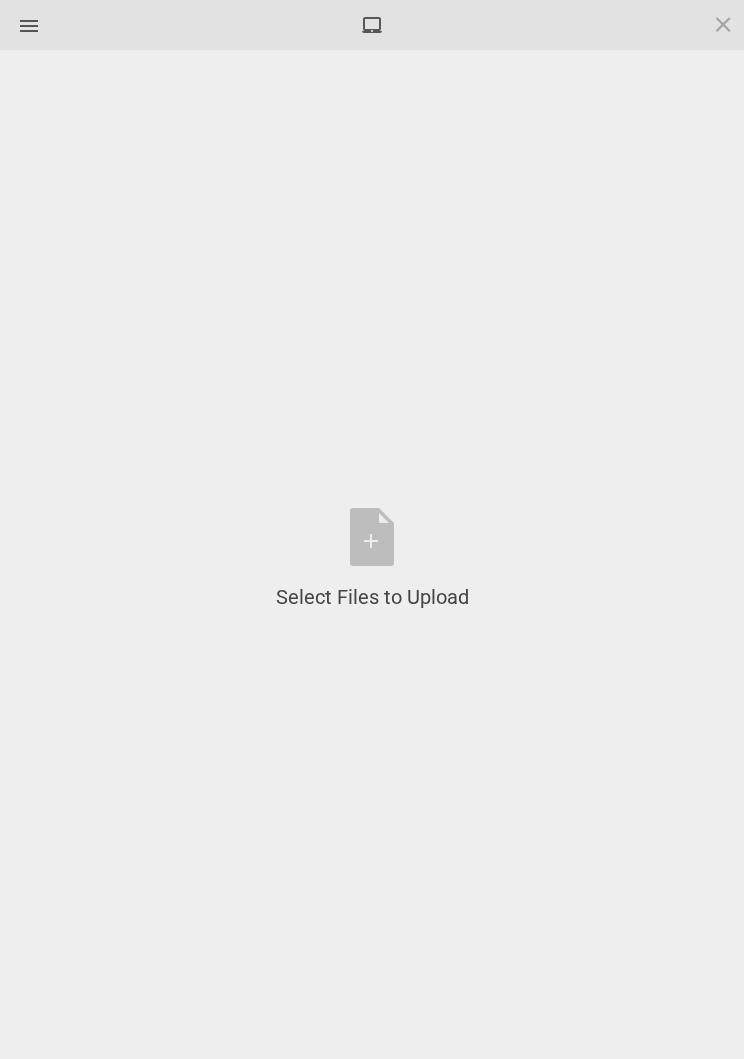 click on "Select Files to Upload
or Drag and Drop, Copy and Paste Files" at bounding box center (372, 559) 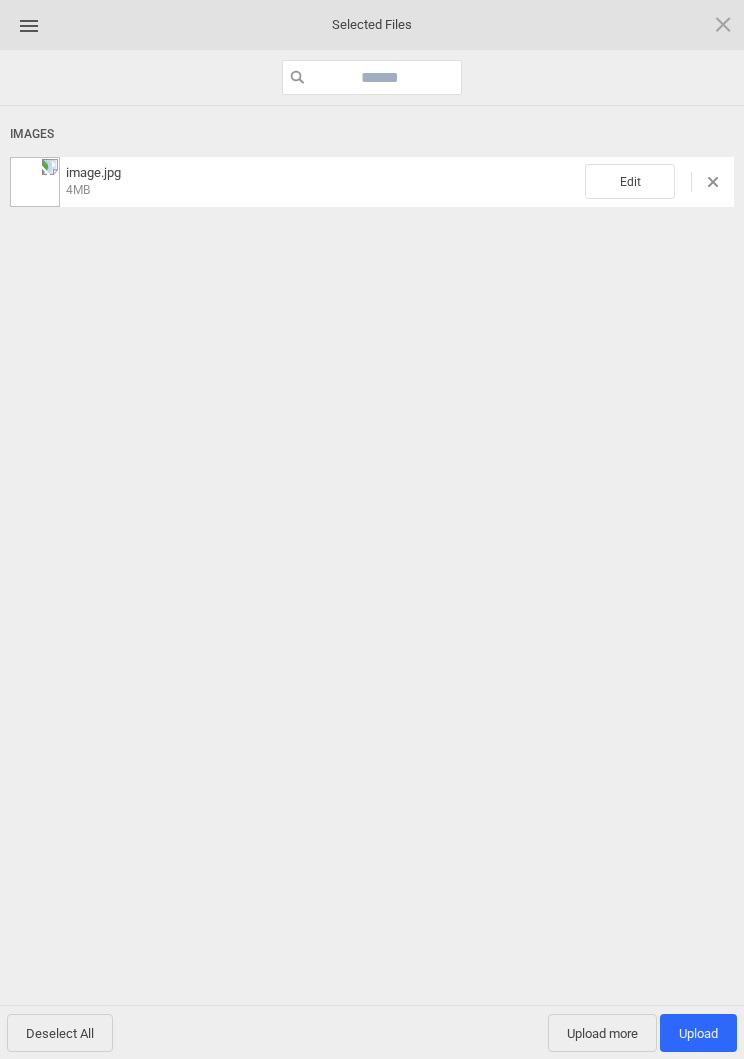 click on "Edit" at bounding box center [630, 181] 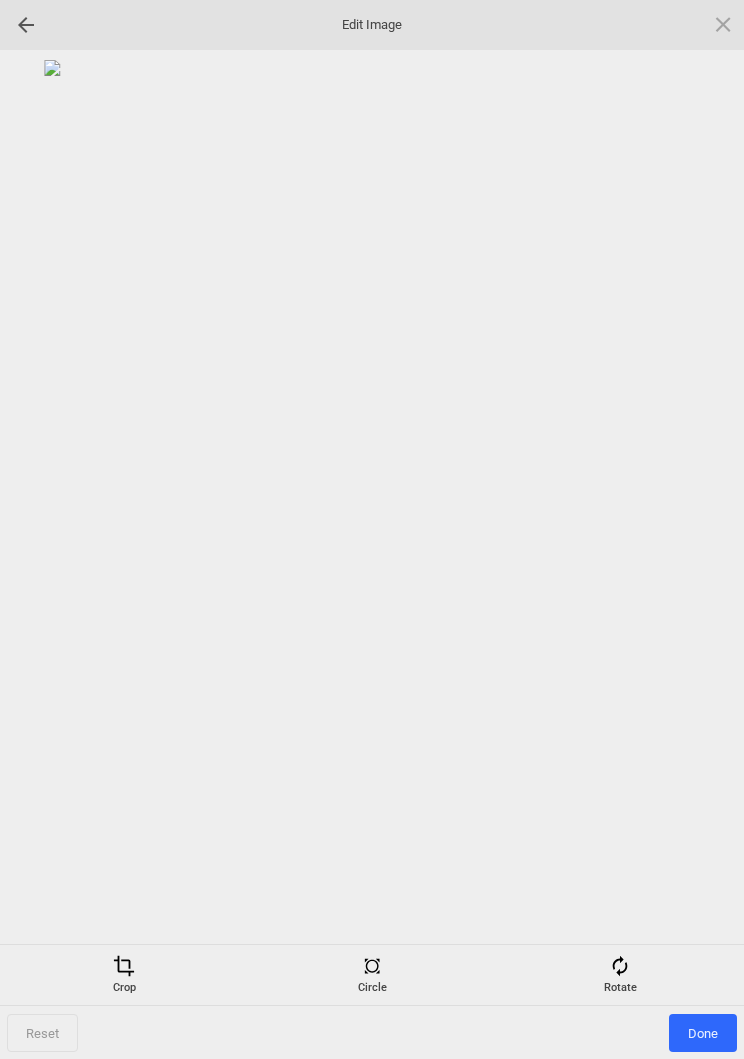 click at bounding box center [620, 966] 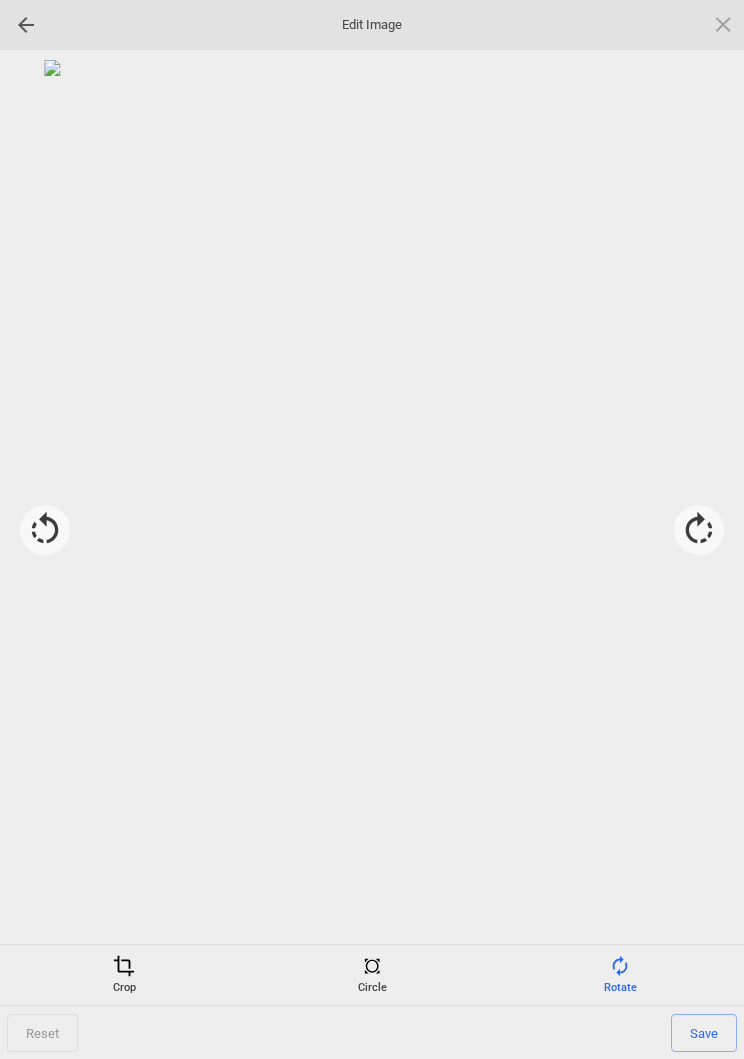 click at bounding box center (699, 530) 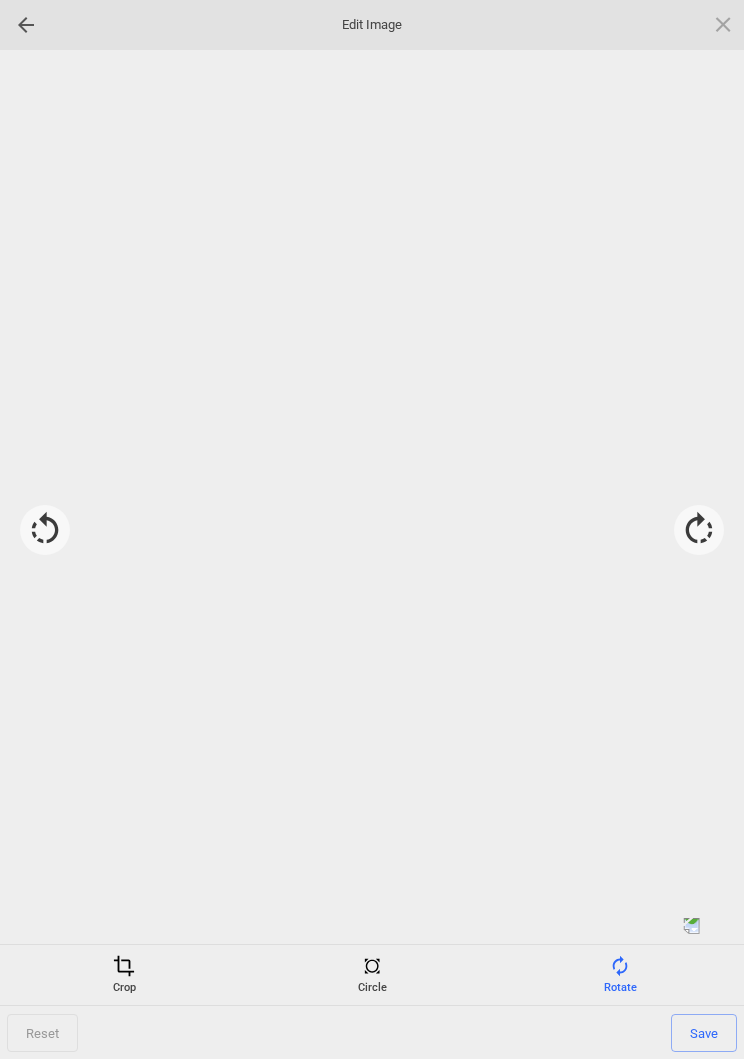 click at bounding box center (699, 530) 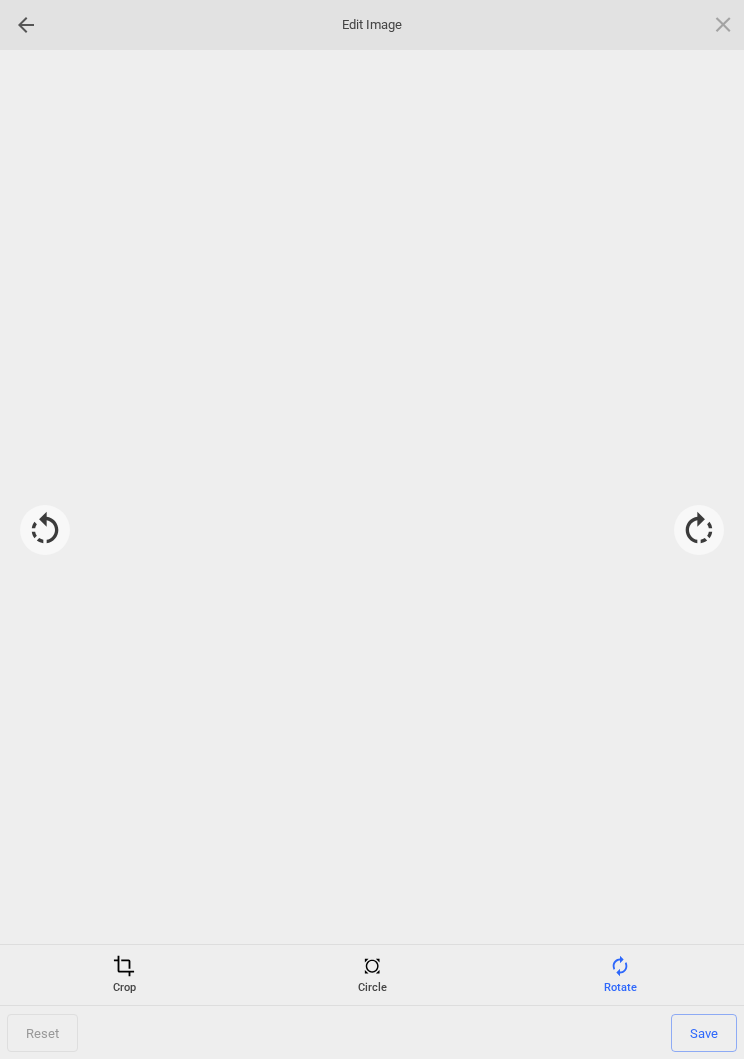 click at bounding box center (699, 530) 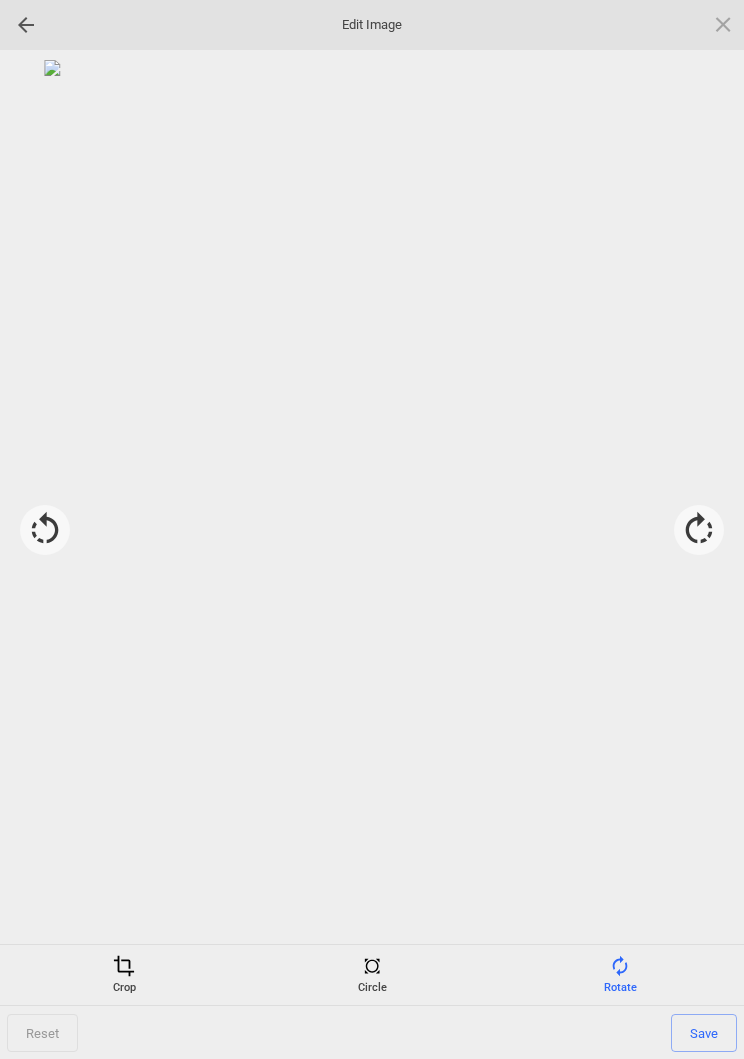 click on "Save" at bounding box center (704, 1033) 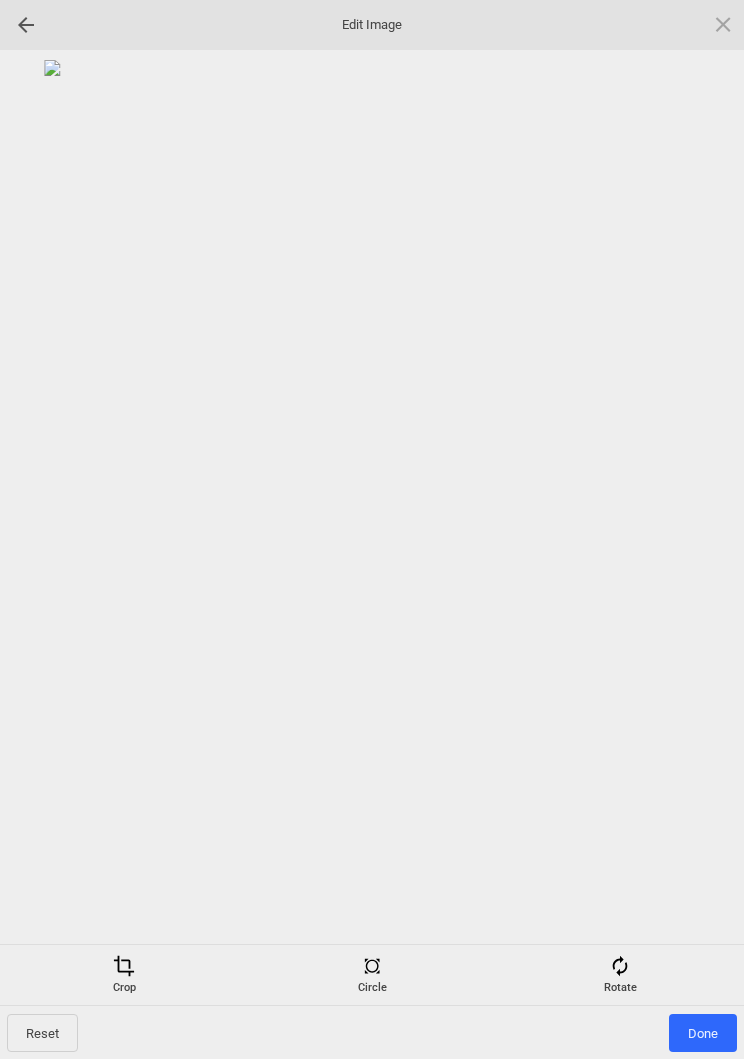 click on "Done" at bounding box center [703, 1033] 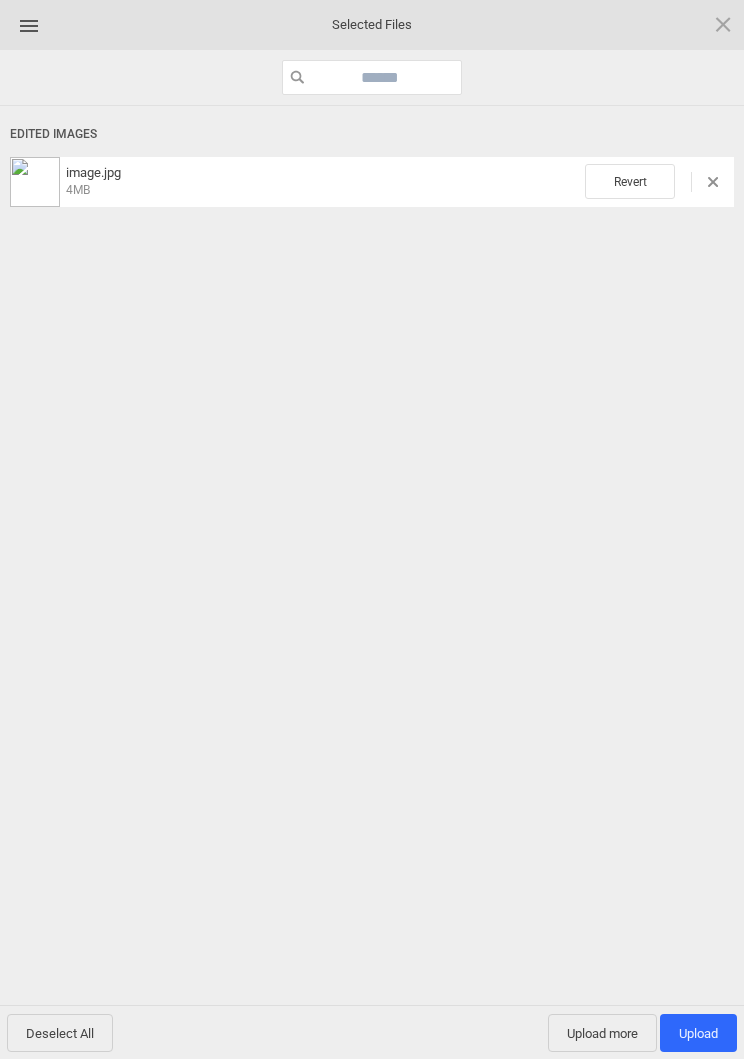 click on "Upload more" at bounding box center [602, 1033] 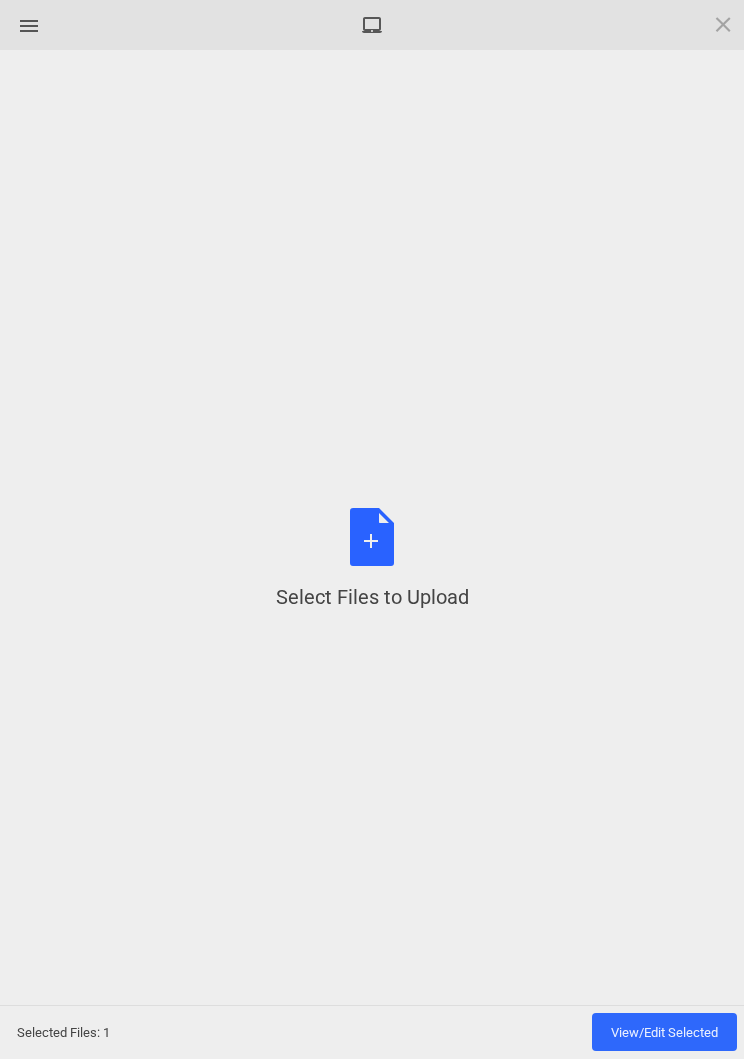 click on "Select Files to Upload
or Drag and Drop, Copy and Paste Files" at bounding box center [372, 559] 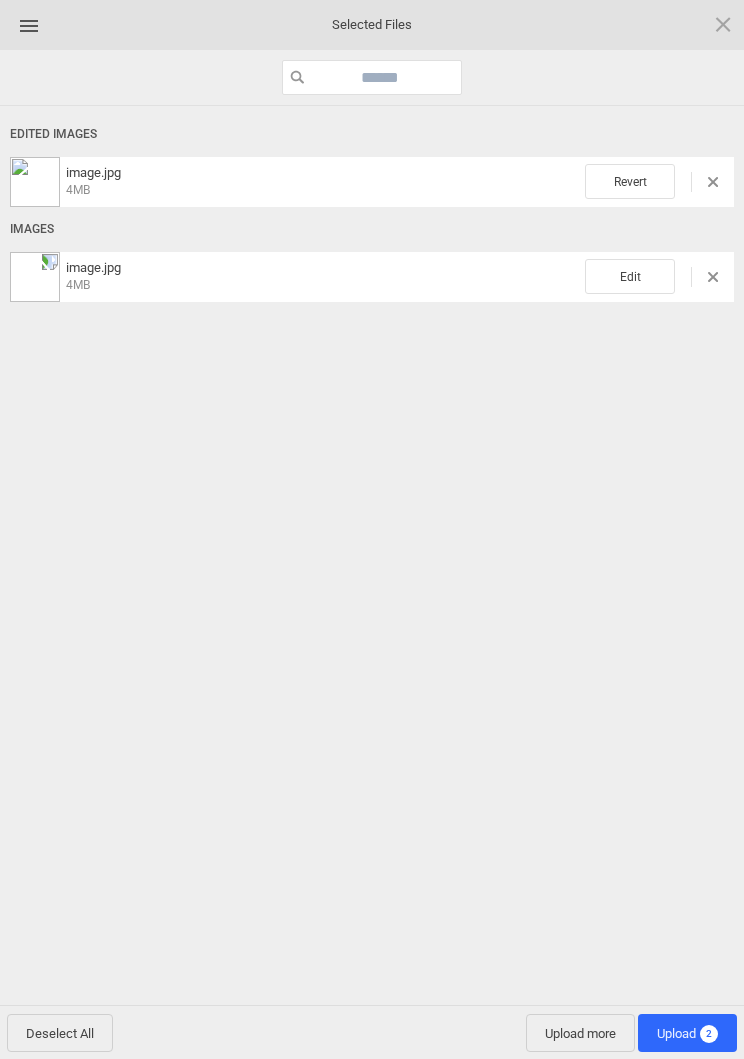 click on "Edit" at bounding box center (630, 276) 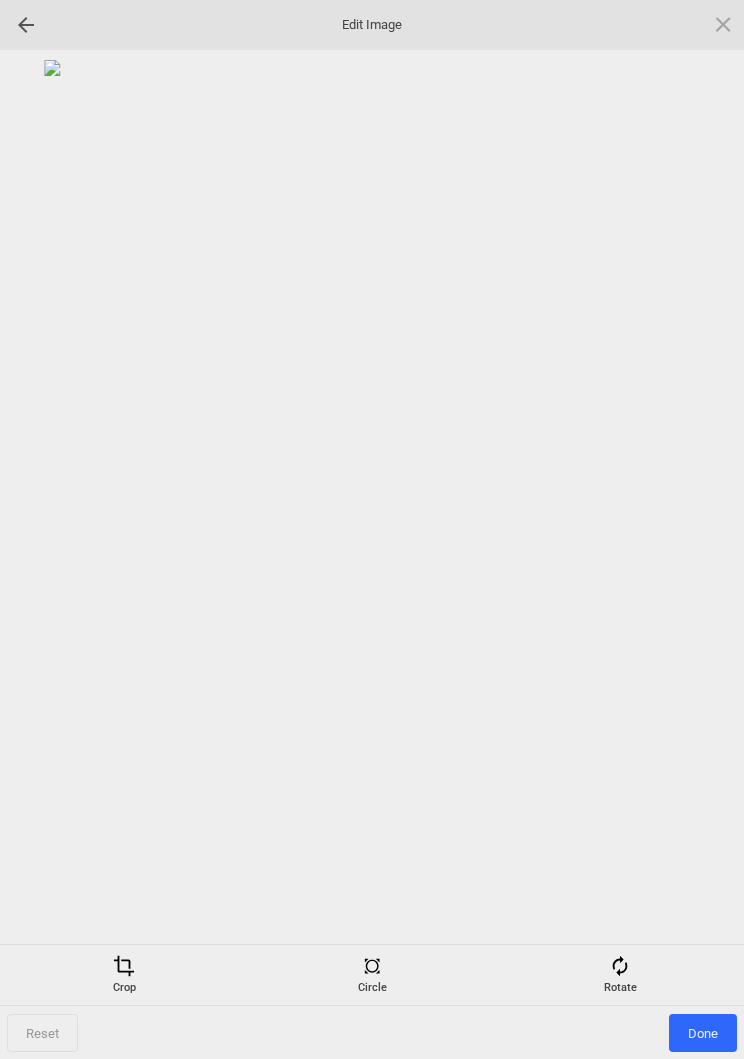 click at bounding box center [620, 966] 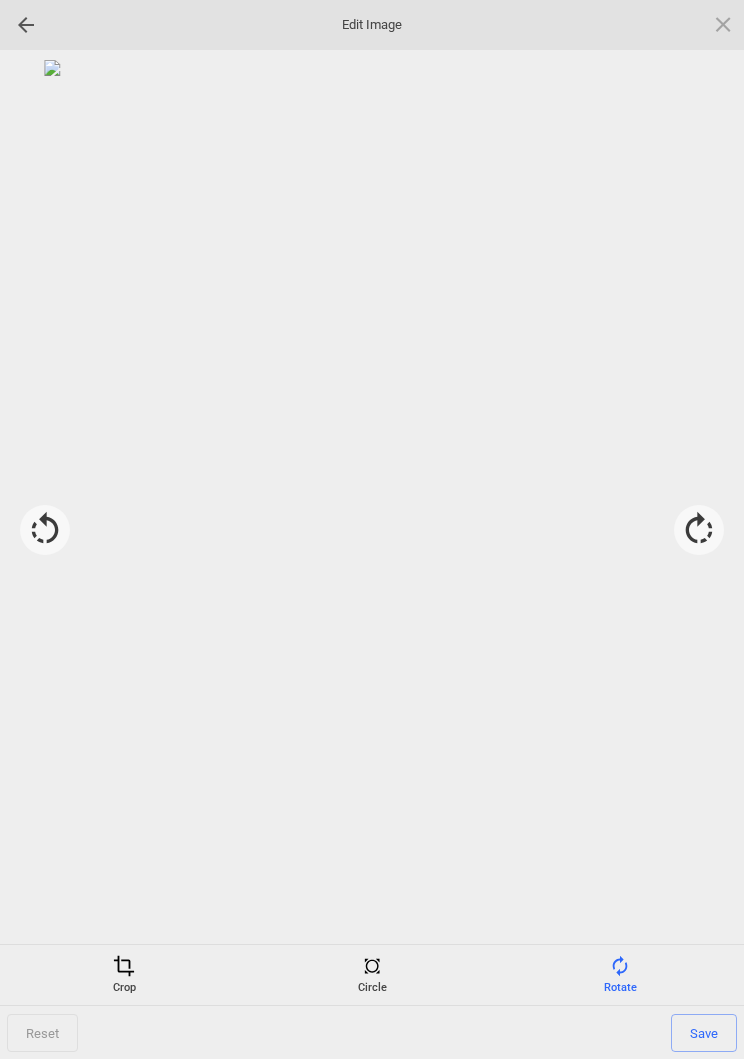 click at bounding box center [699, 530] 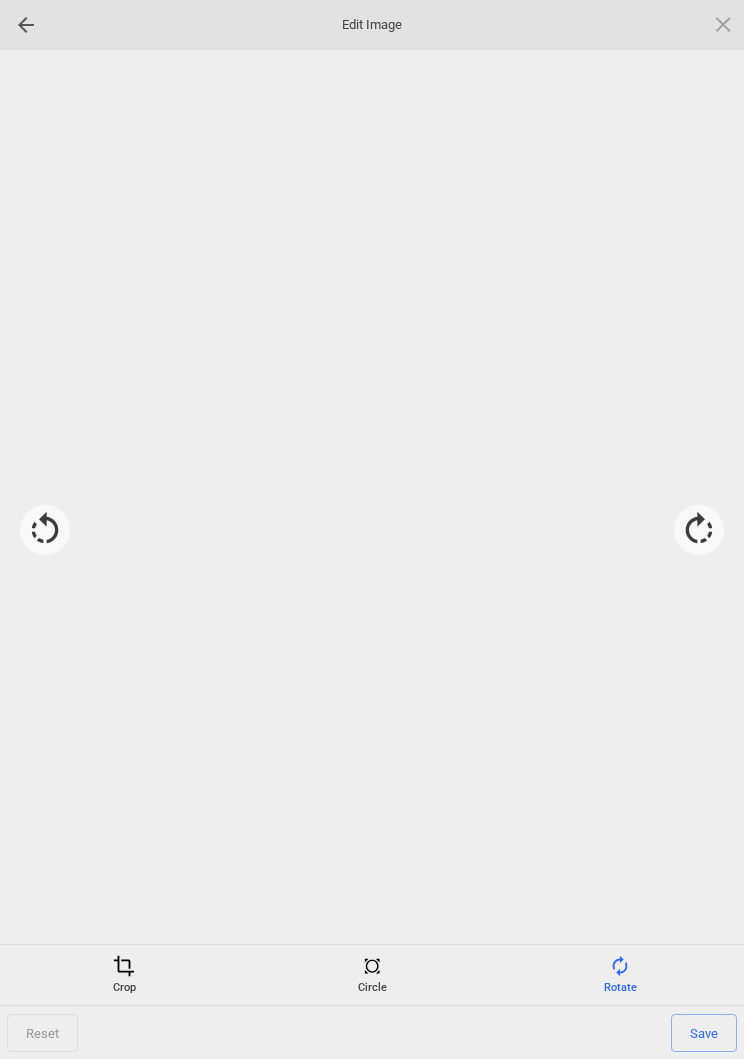 click at bounding box center [699, 530] 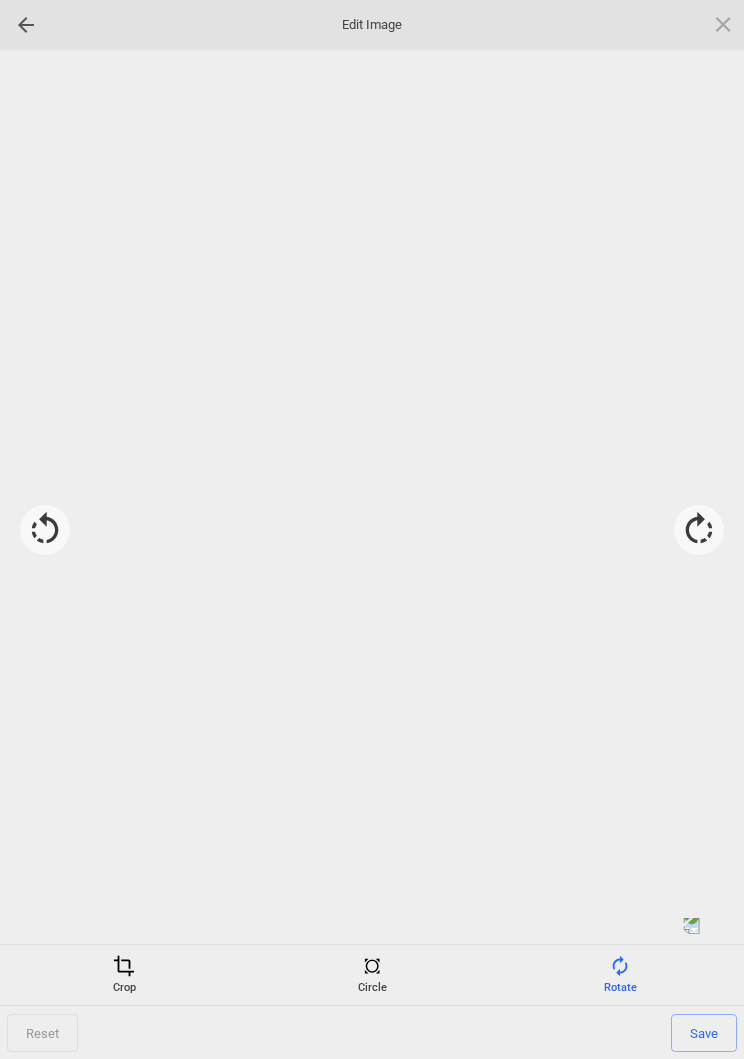 click at bounding box center [699, 530] 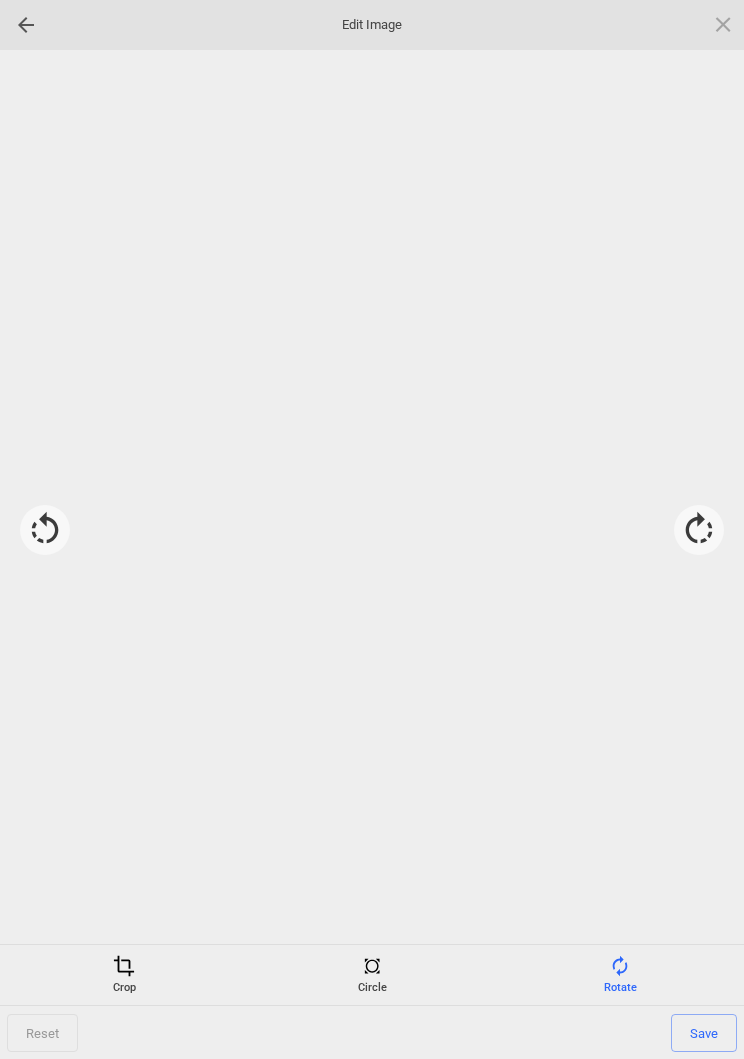 click at bounding box center [699, 530] 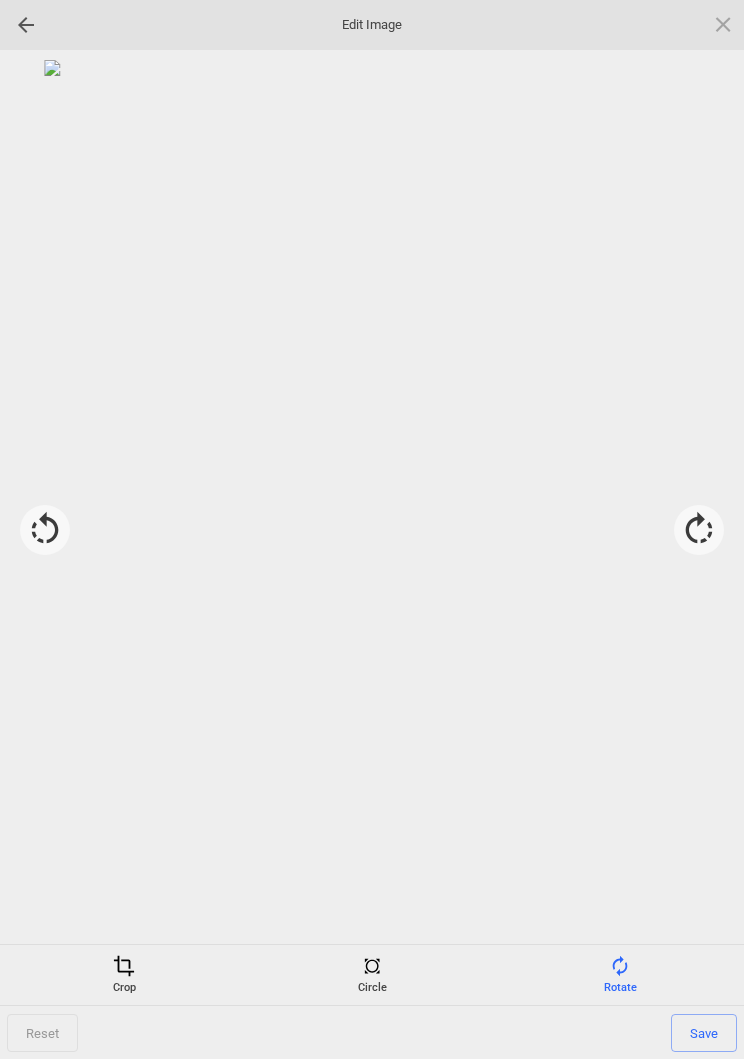 click on "Save" at bounding box center (704, 1033) 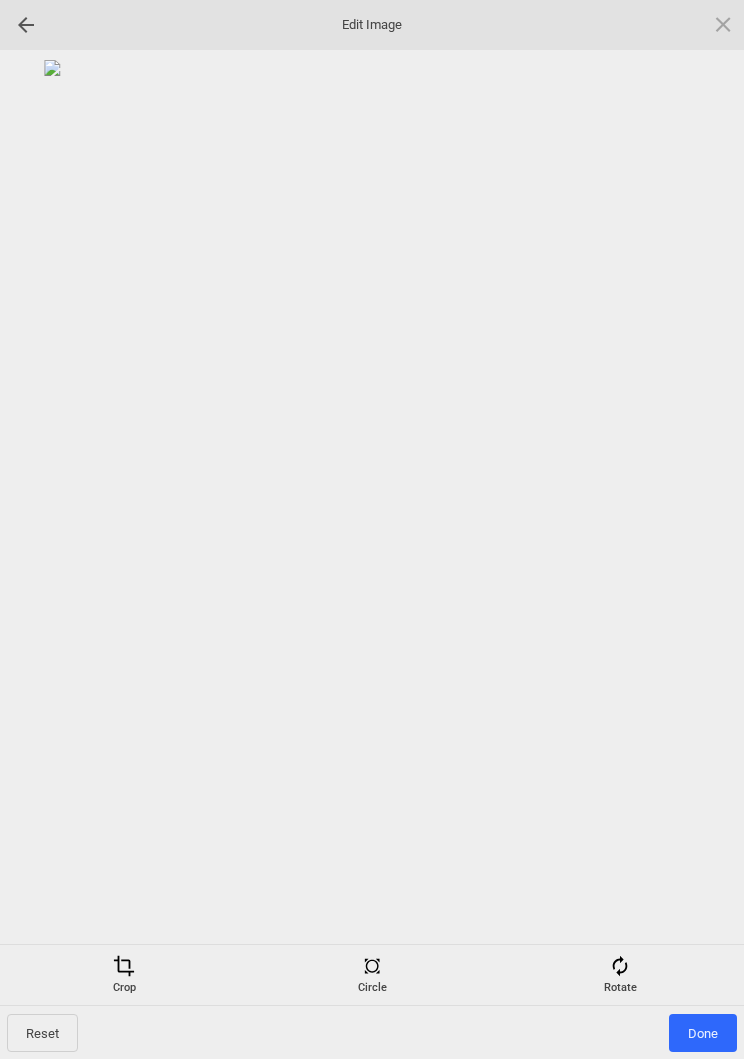 click on "Done" at bounding box center (703, 1033) 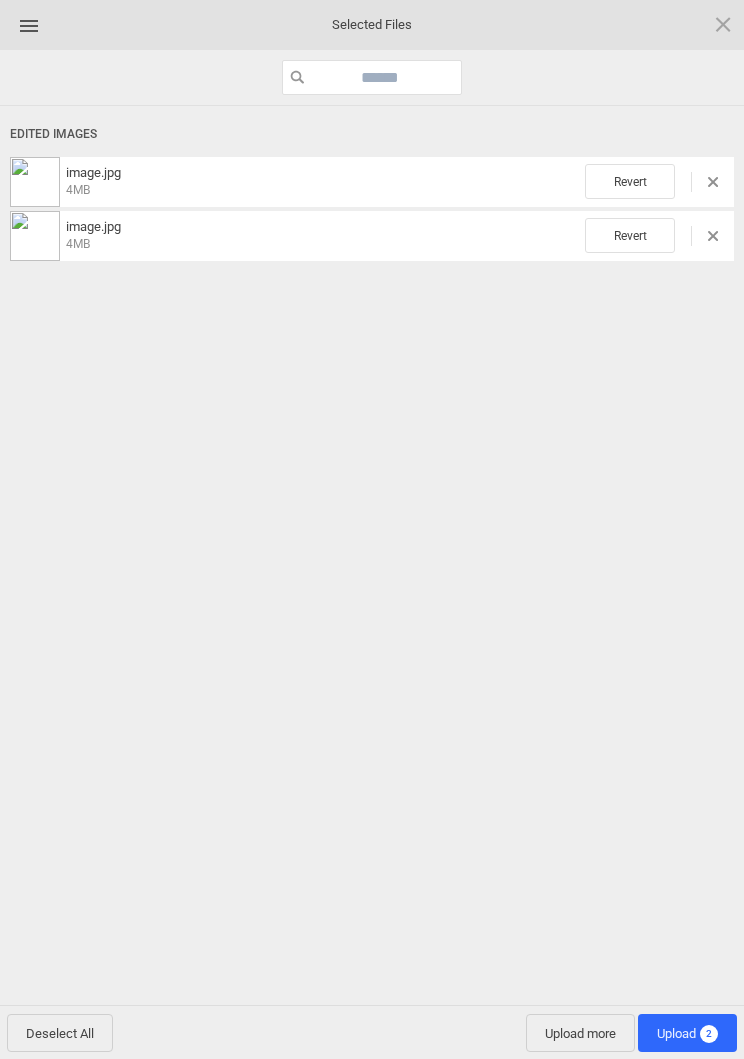 click on "Upload more" at bounding box center (580, 1033) 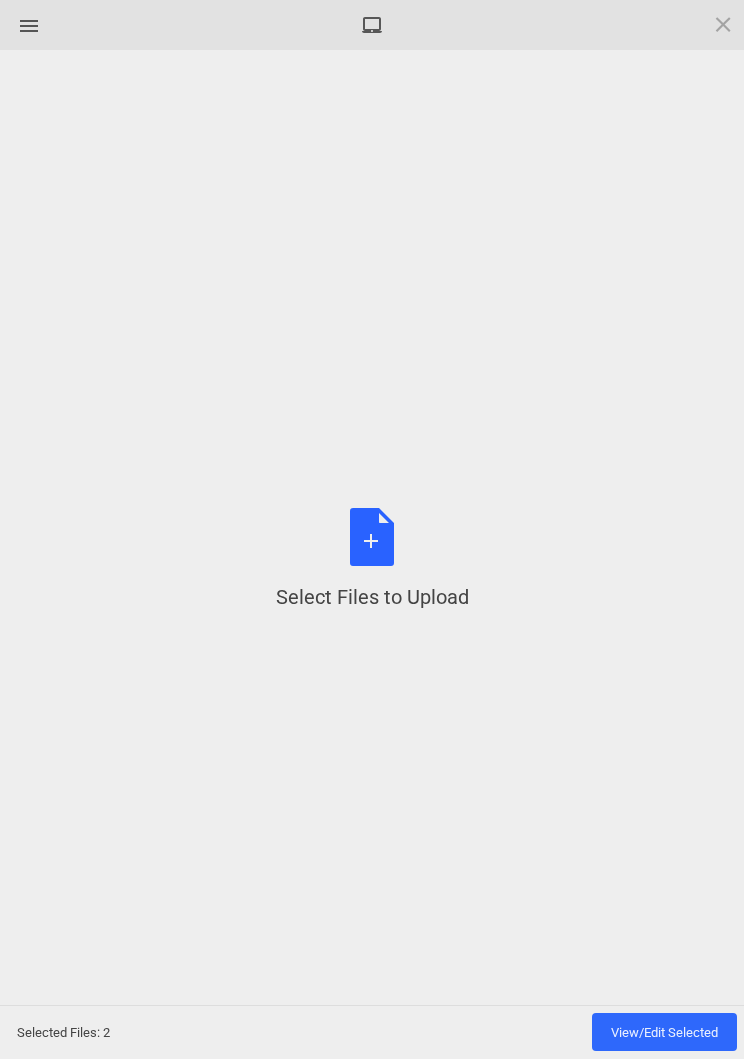 click on "Select Files to Upload
or Drag and Drop, Copy and Paste Files" at bounding box center (372, 559) 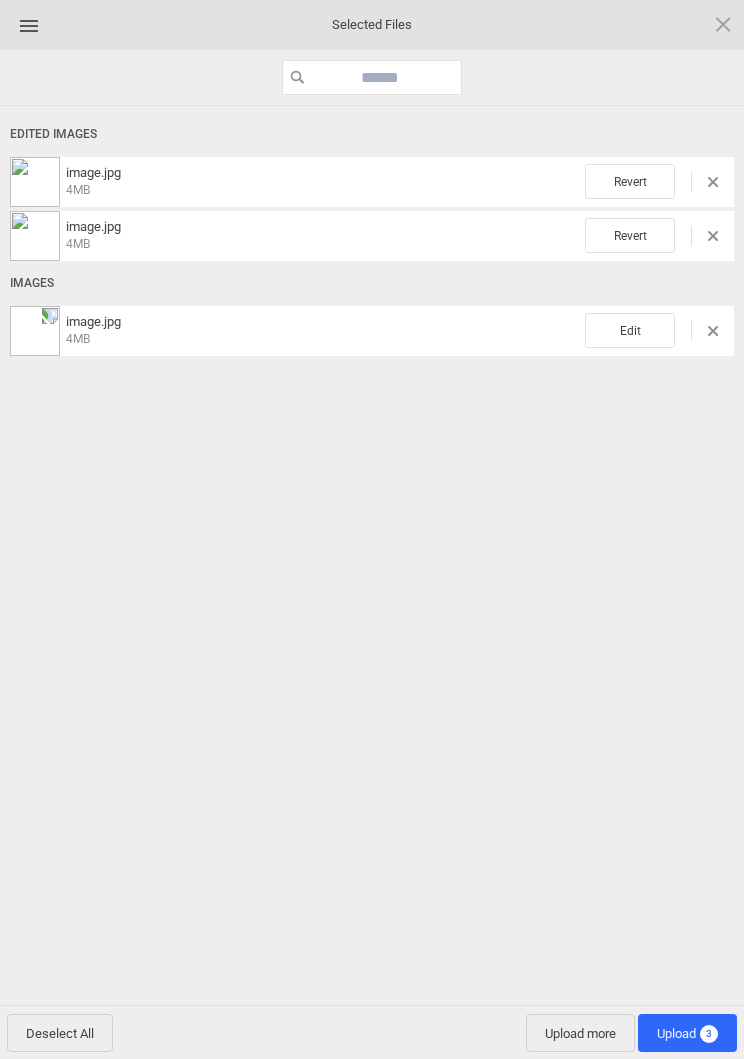 click on "Edit" at bounding box center (630, 330) 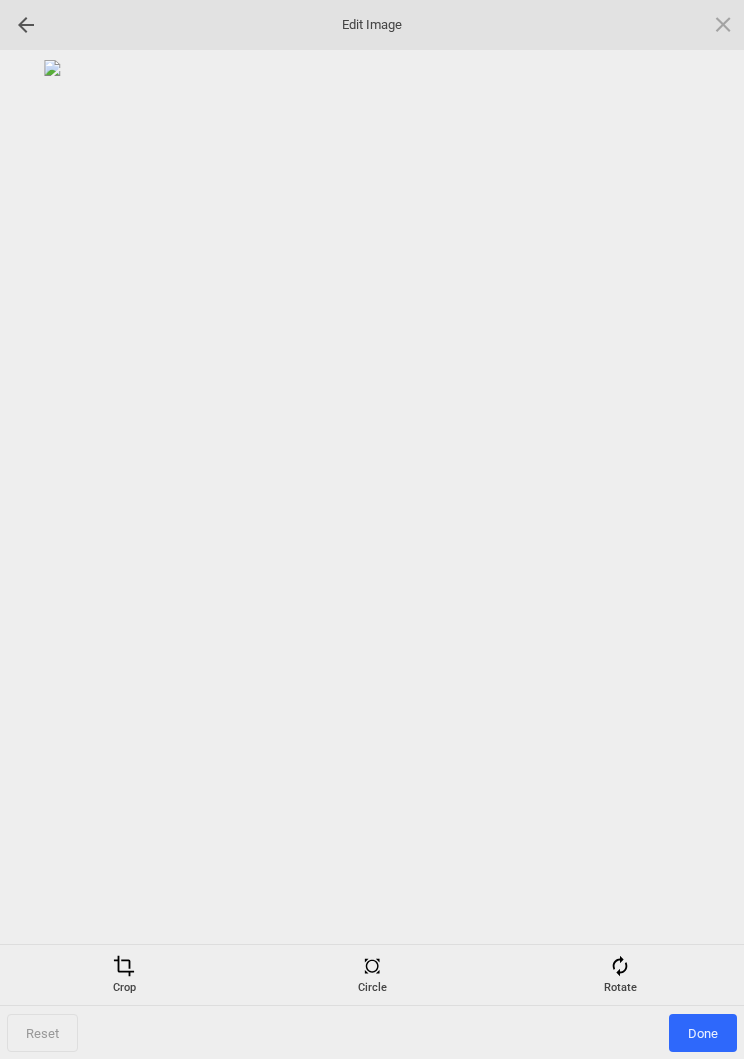 click at bounding box center (620, 966) 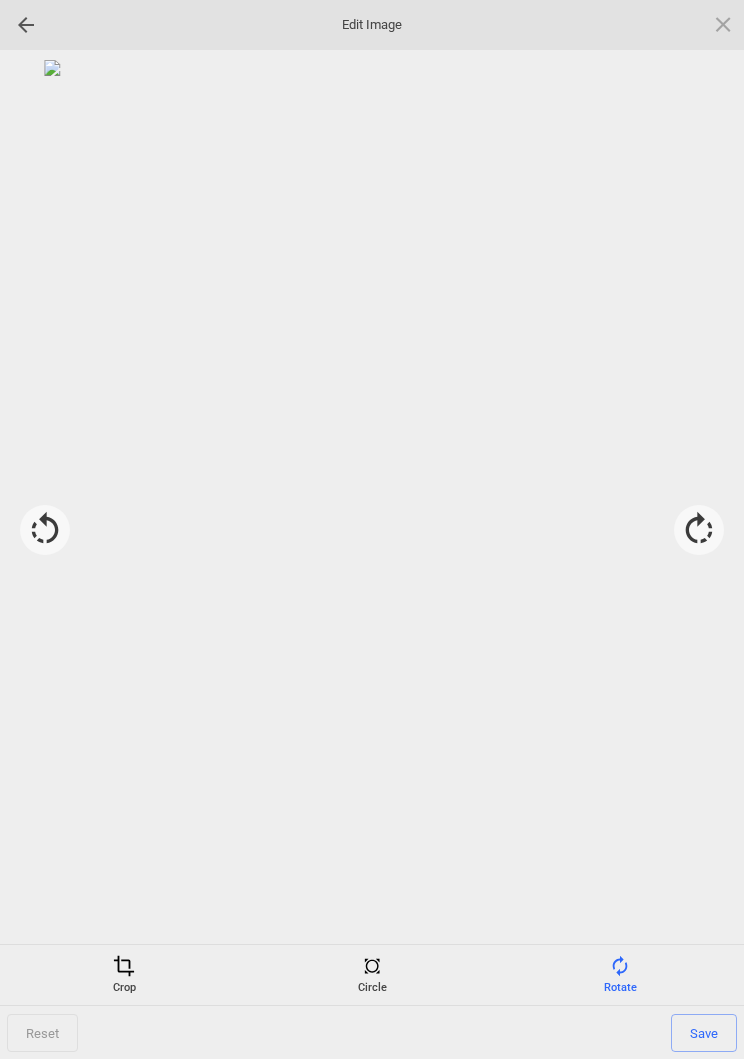 click at bounding box center (699, 530) 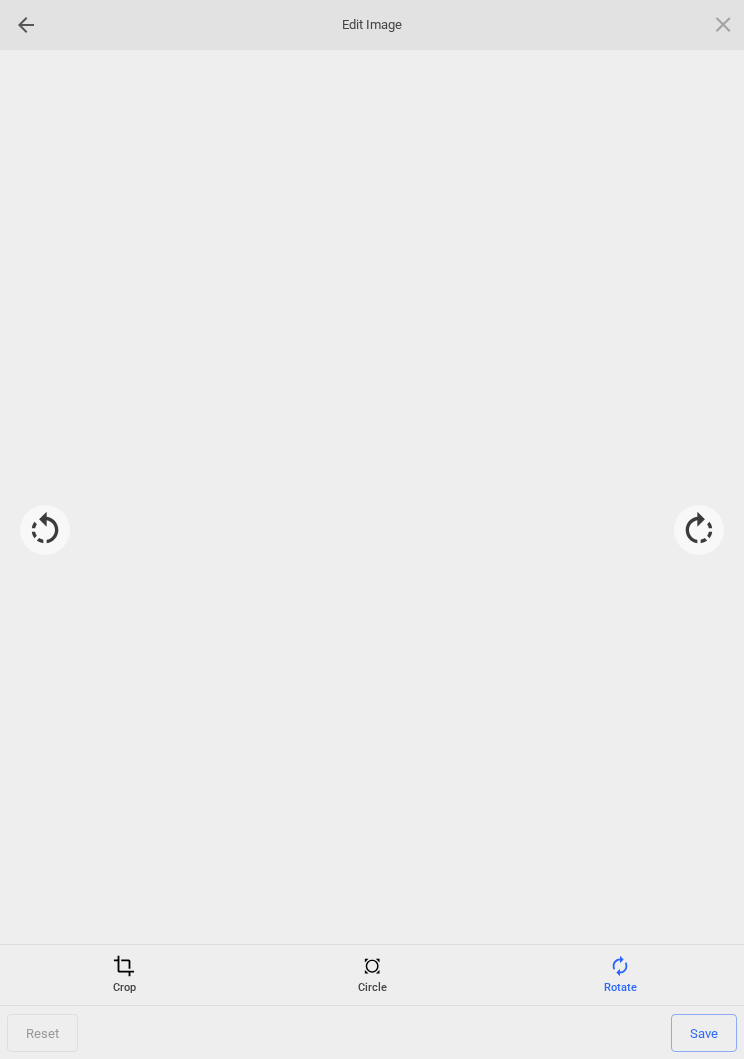 click at bounding box center (699, 530) 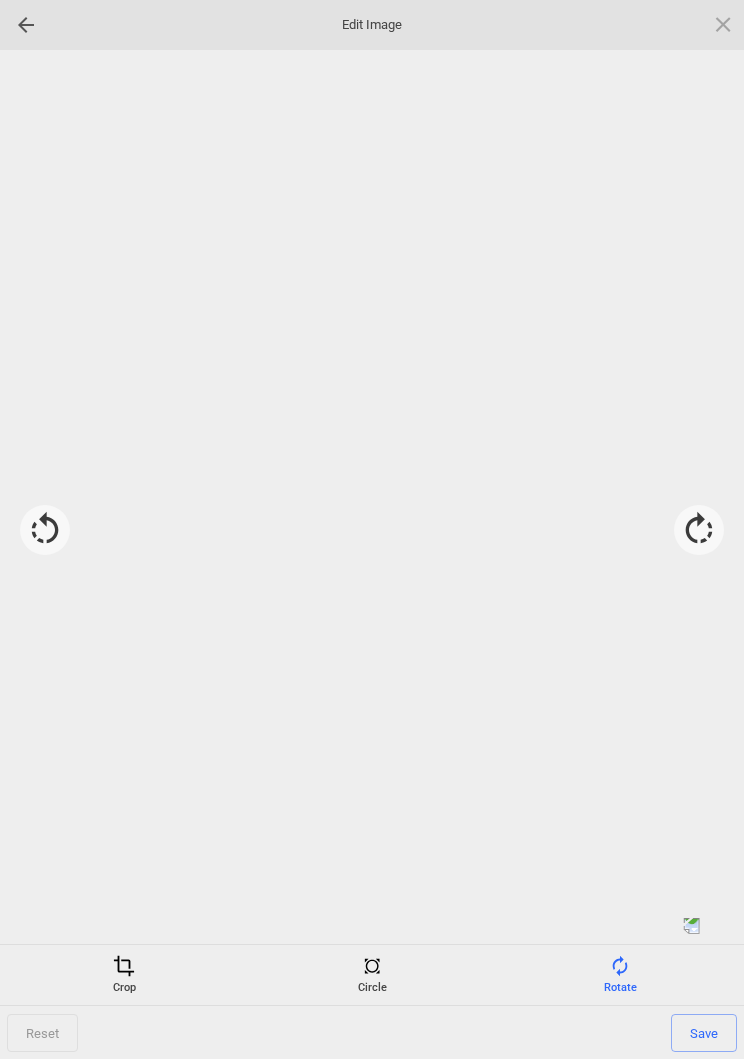 click at bounding box center [699, 530] 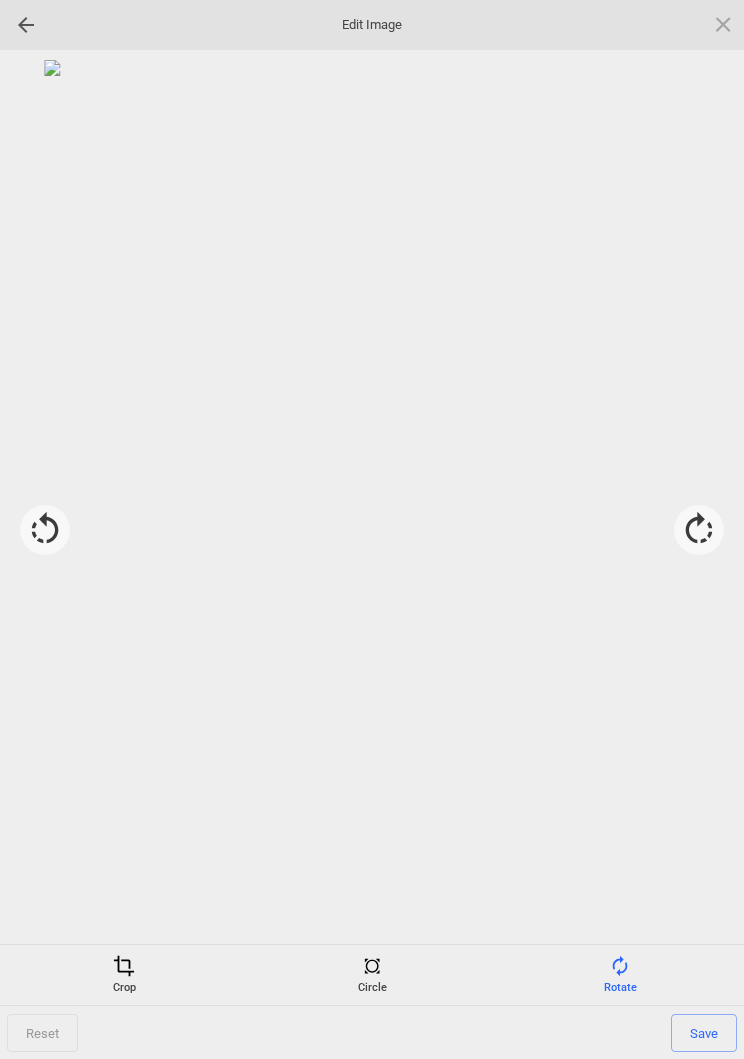 click on "Save" at bounding box center (704, 1033) 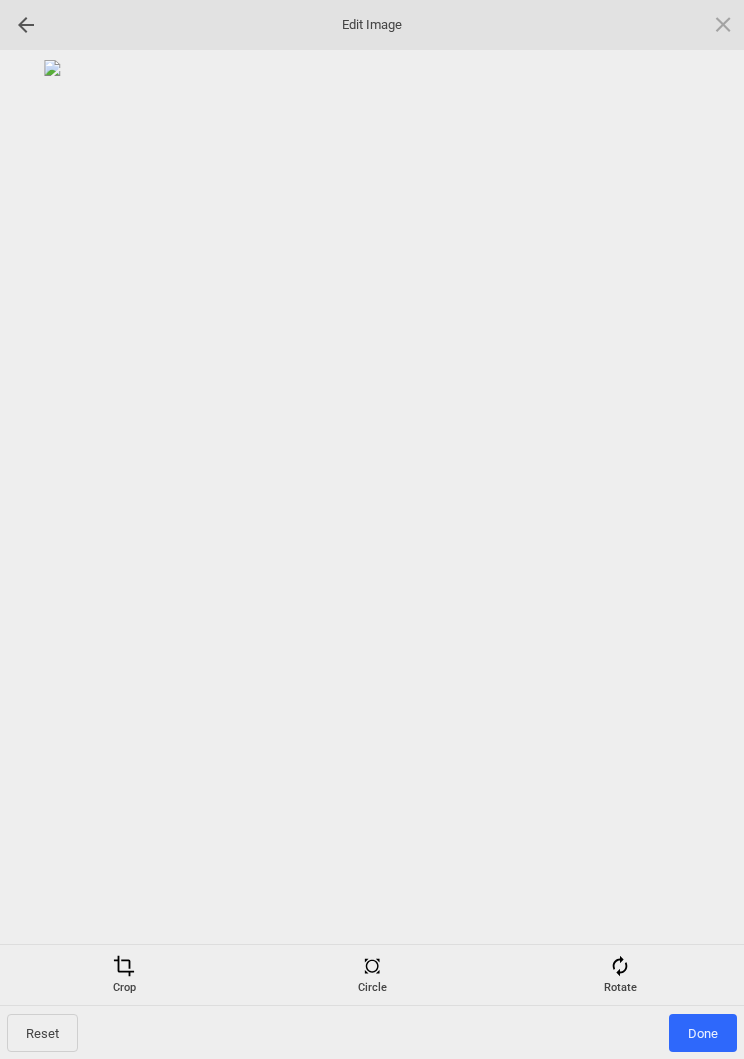 click on "Done" at bounding box center (703, 1033) 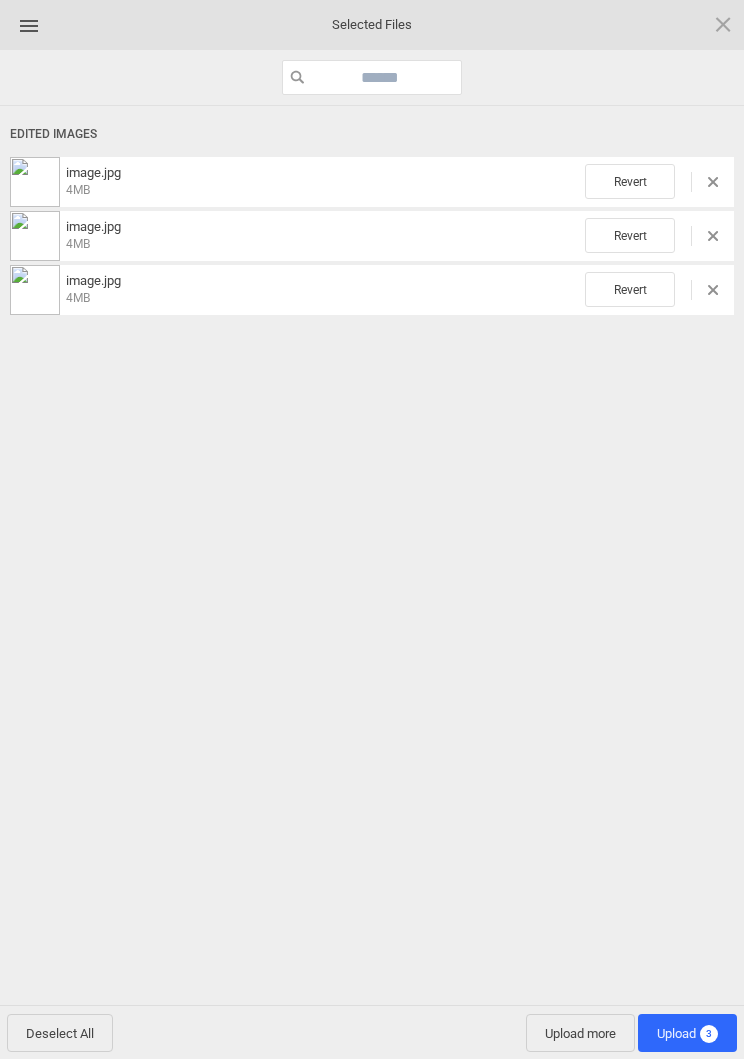 click on "Upload
3" at bounding box center (687, 1033) 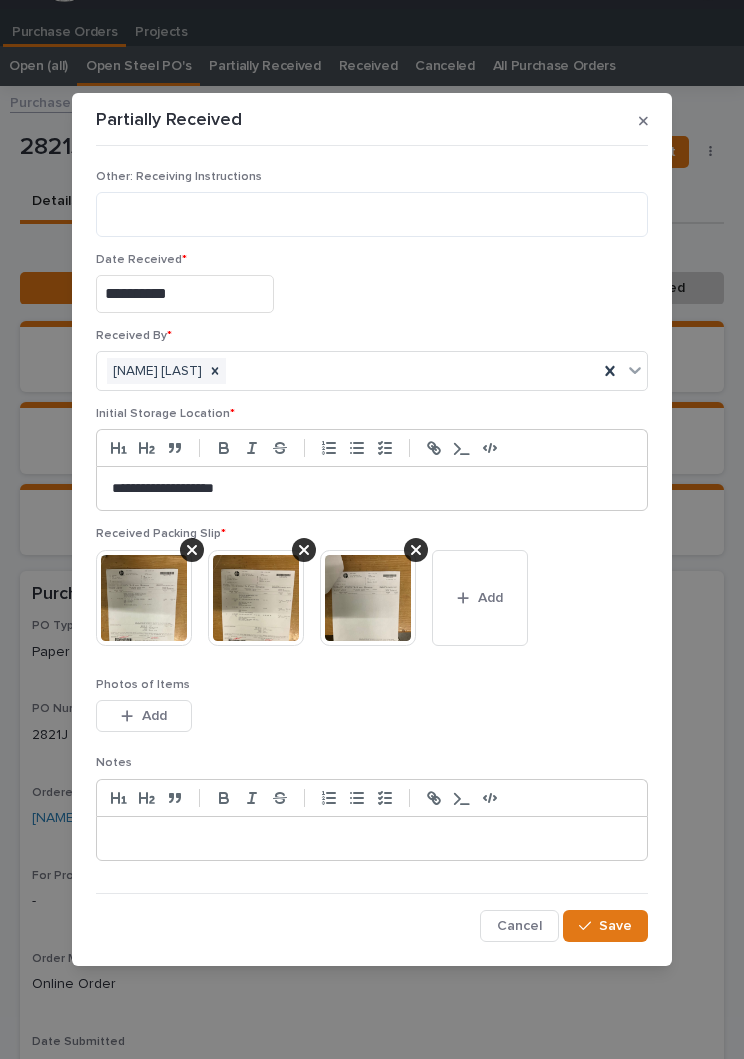 click at bounding box center [144, 598] 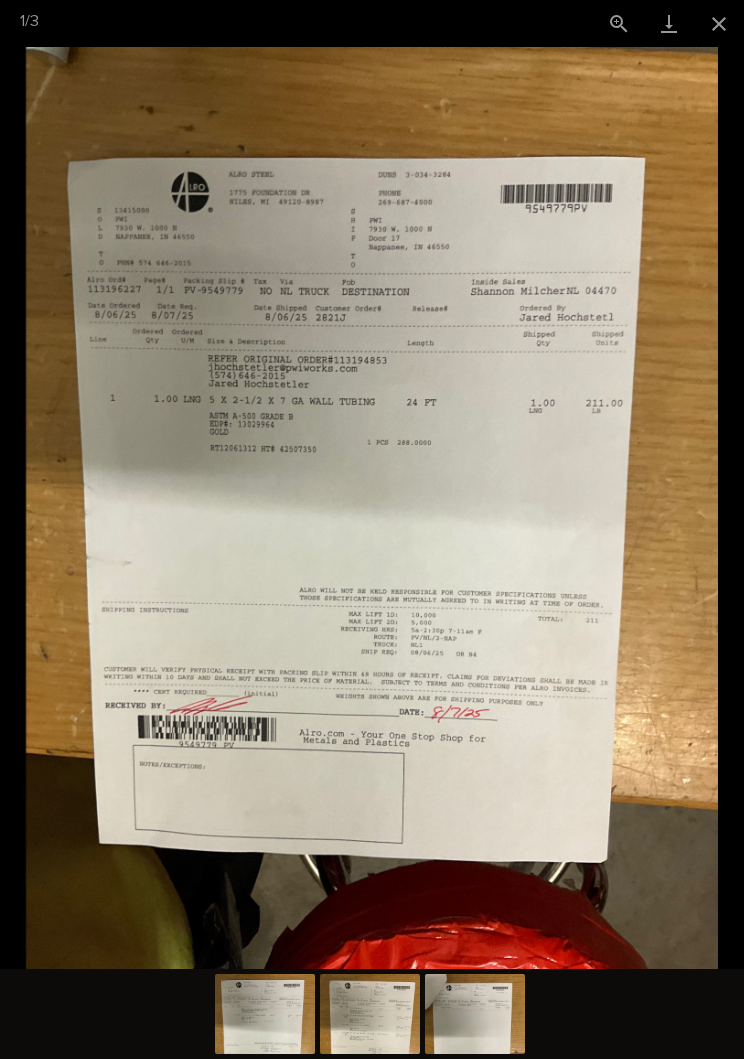click at bounding box center [719, 23] 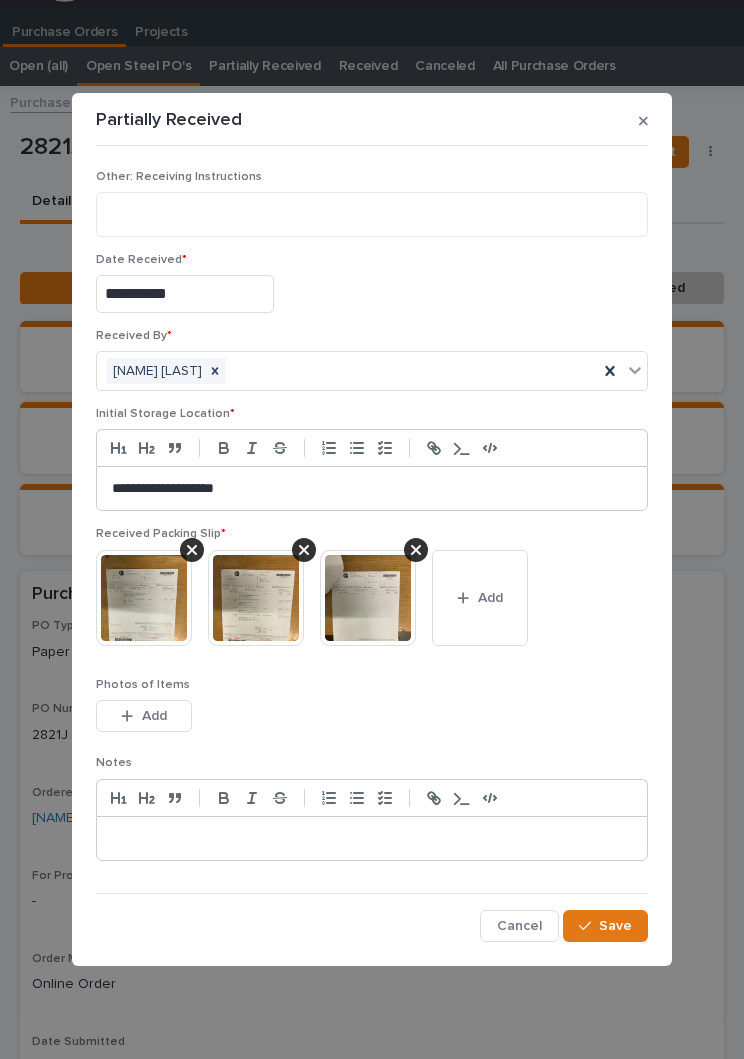 click on "Save" at bounding box center (605, 926) 